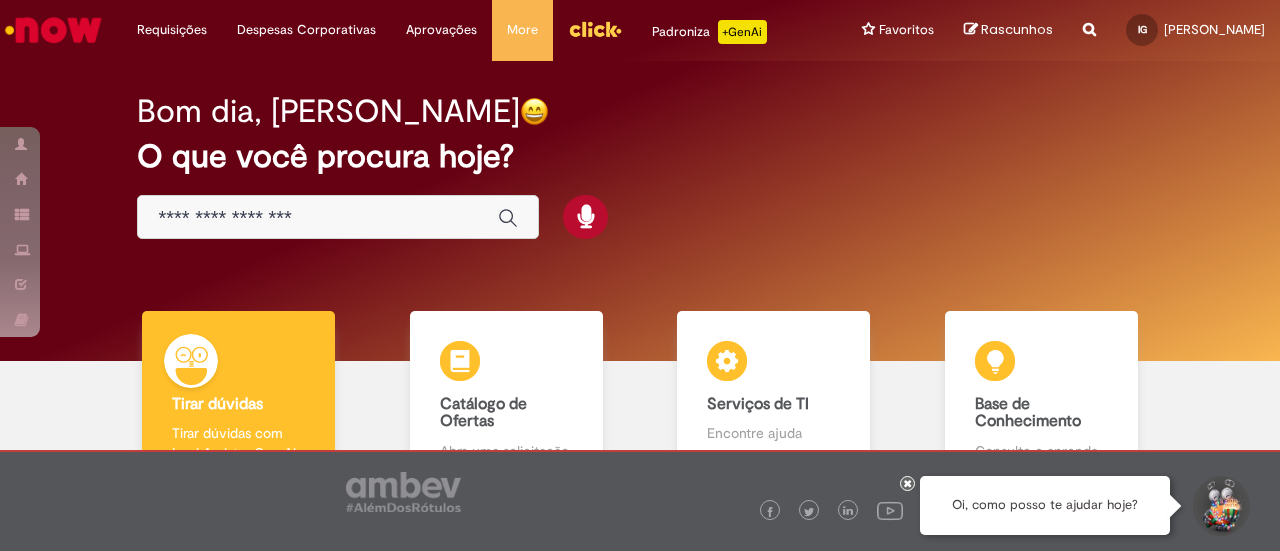 scroll, scrollTop: 0, scrollLeft: 0, axis: both 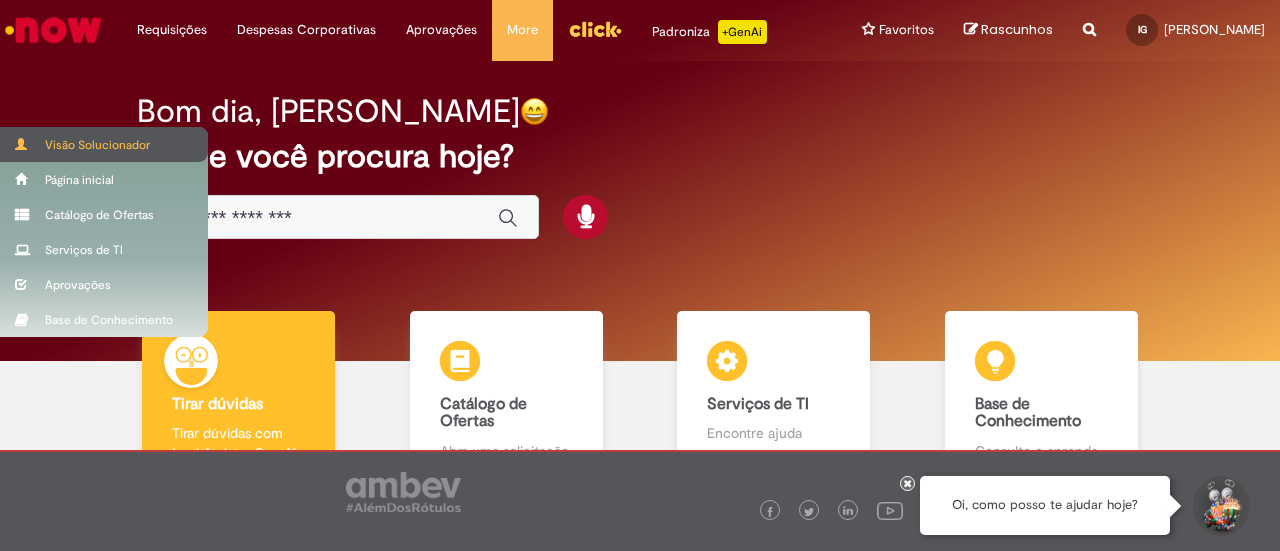 click on "Visão Solucionador" at bounding box center (104, 144) 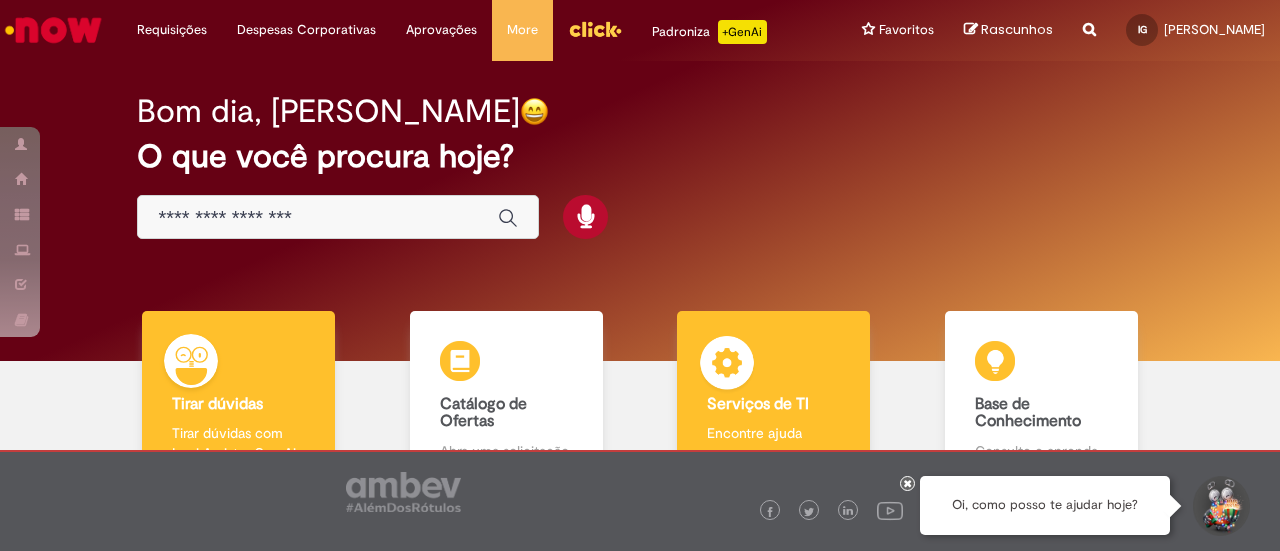scroll, scrollTop: 0, scrollLeft: 0, axis: both 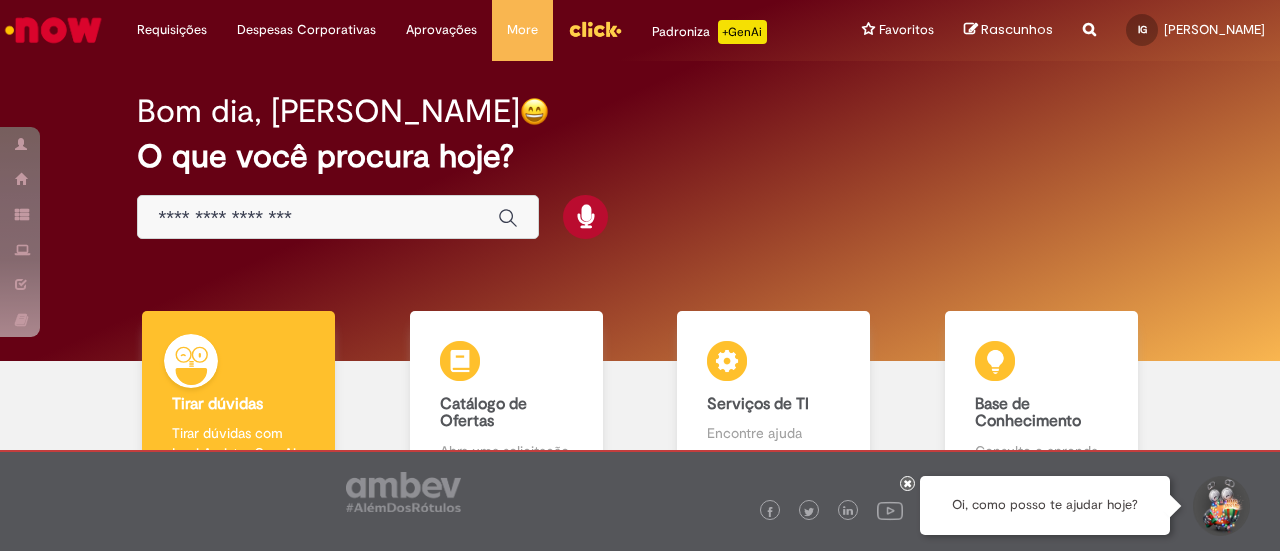 click at bounding box center (908, 483) 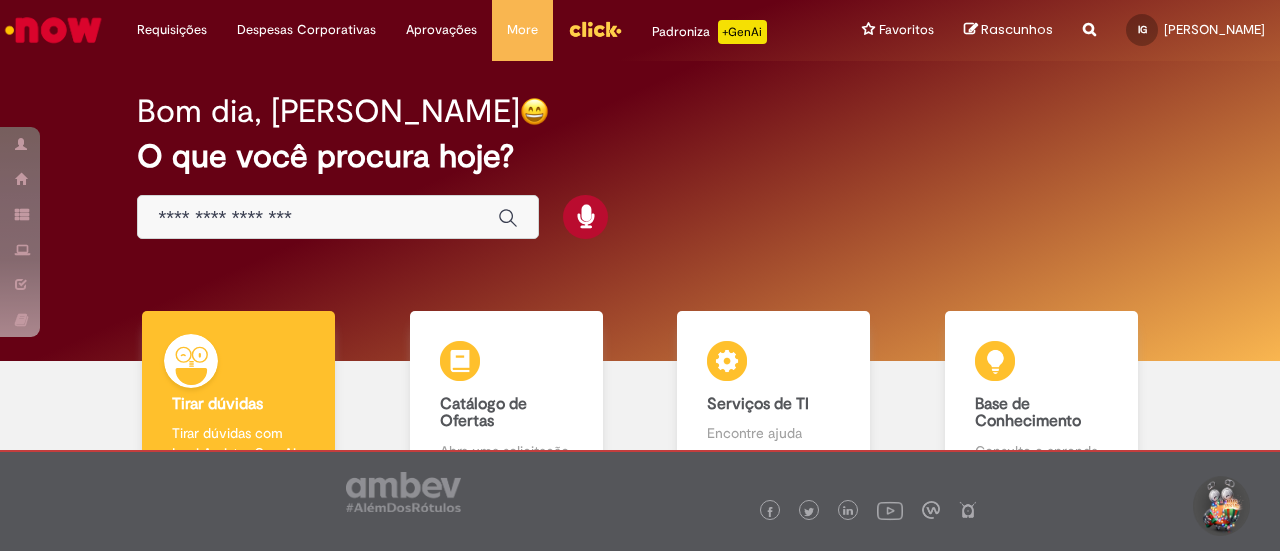 click at bounding box center (318, 218) 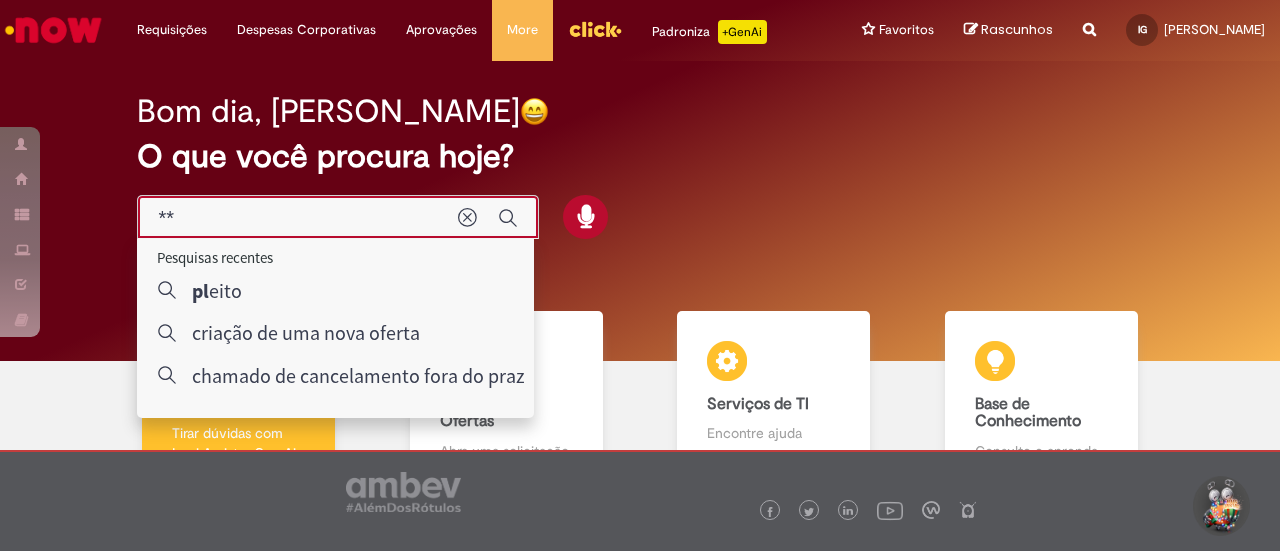 type on "***" 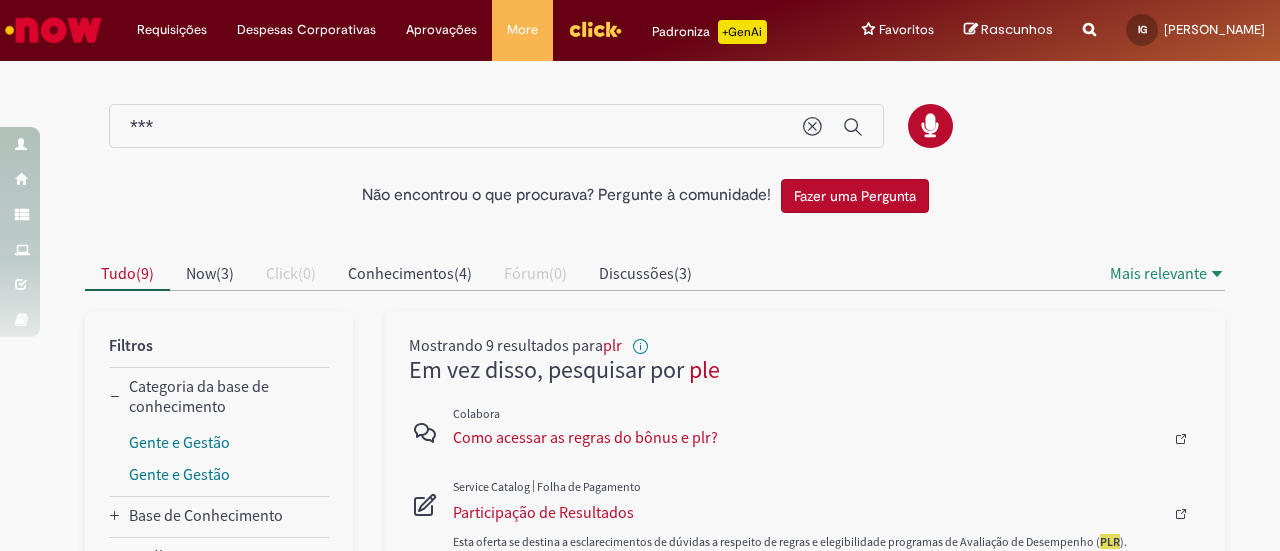 click on "***" at bounding box center (456, 127) 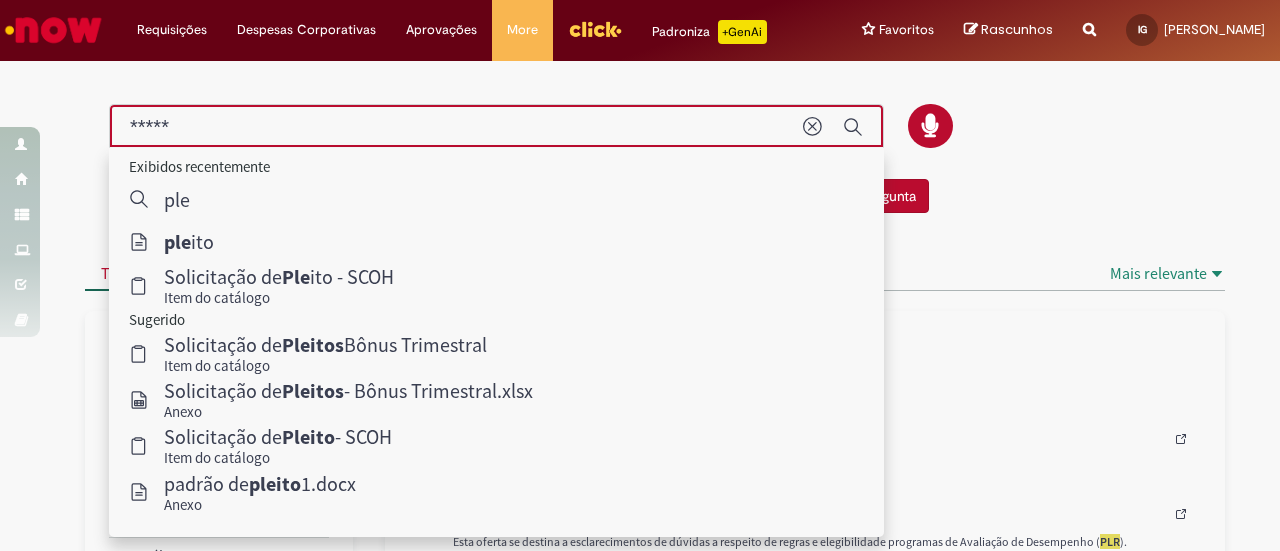 type on "******" 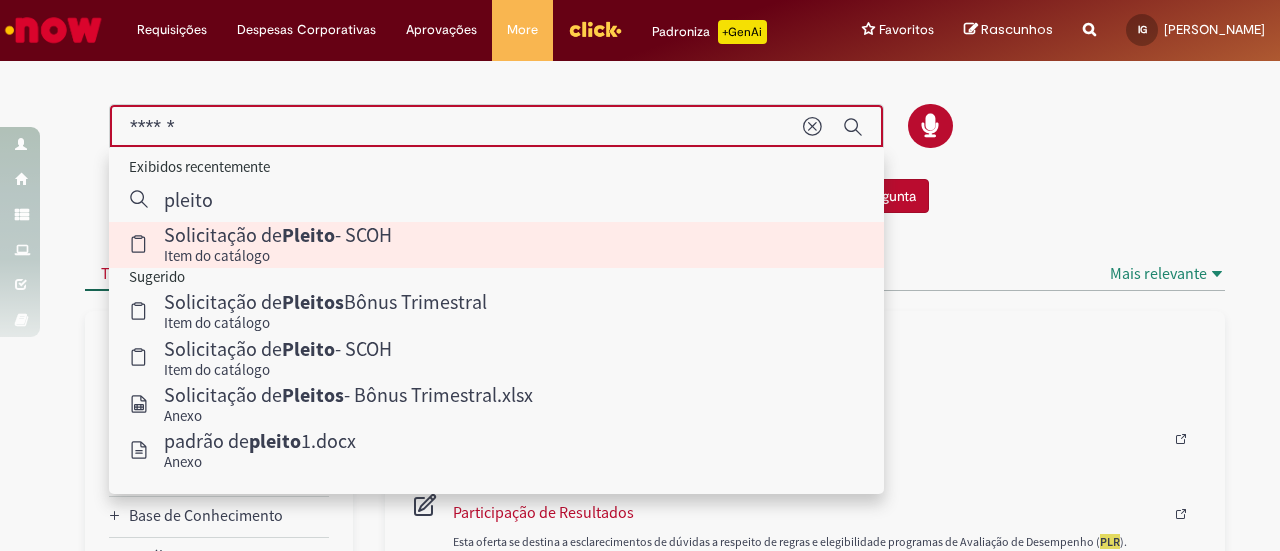 type 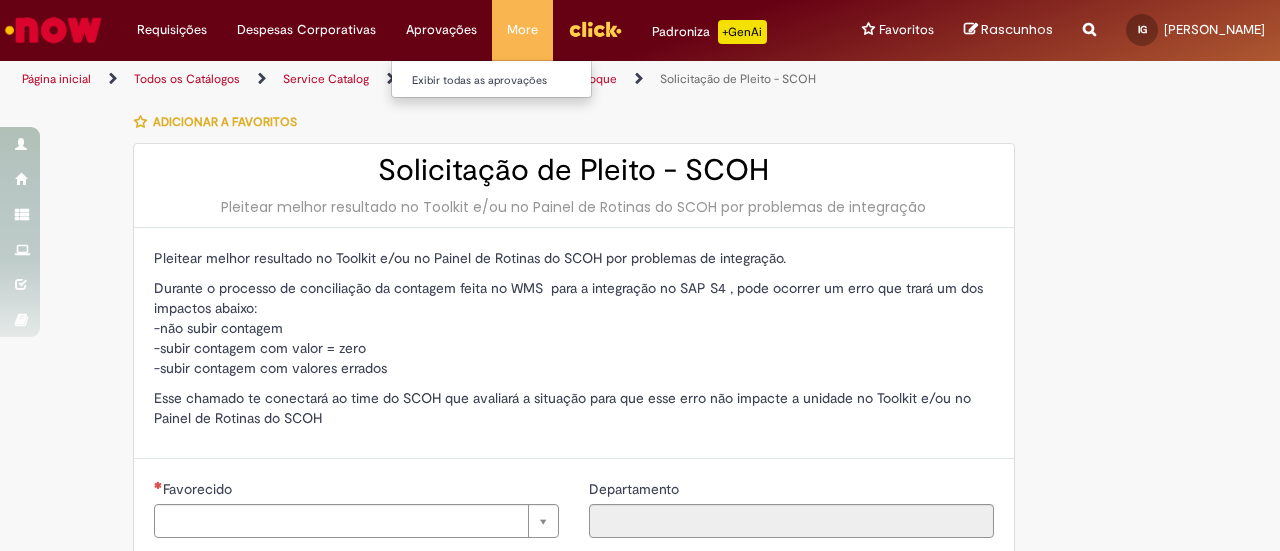 type on "********" 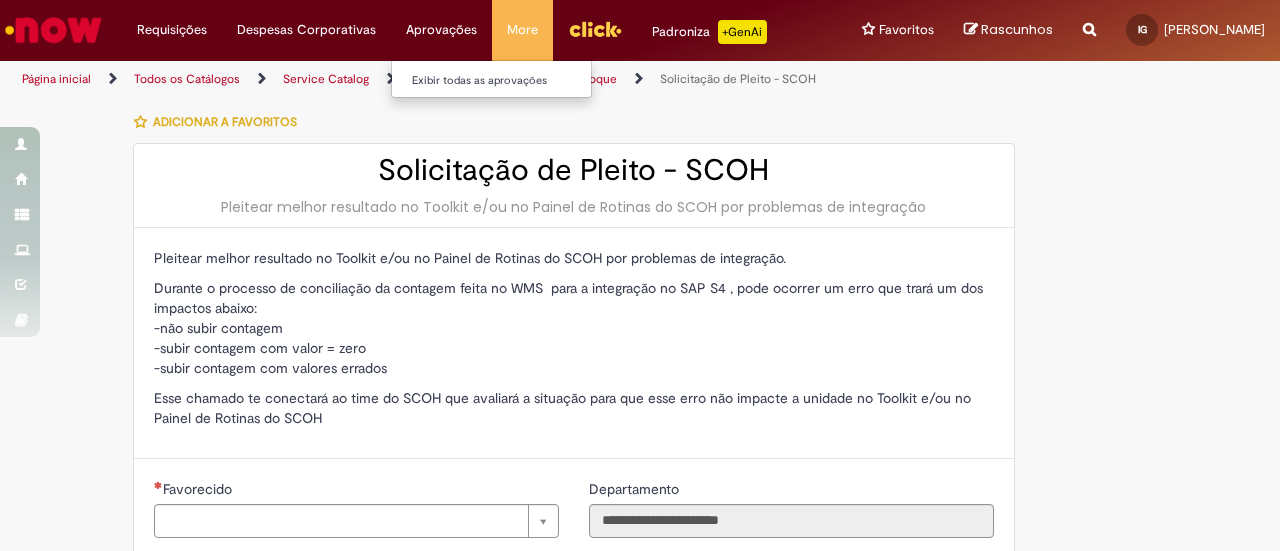 type on "**********" 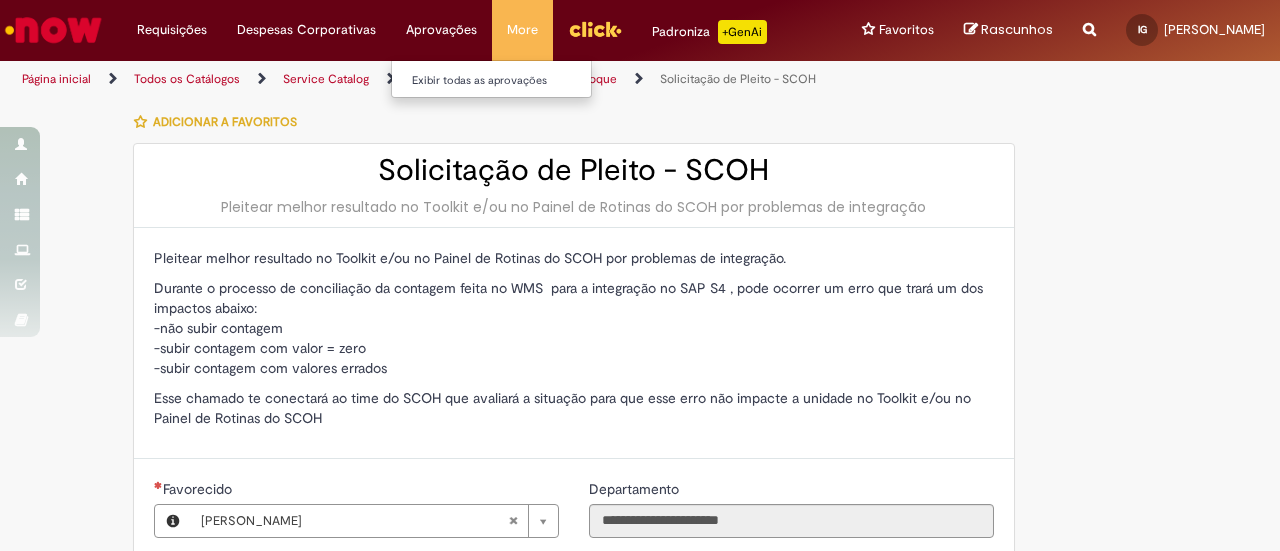 type on "**********" 